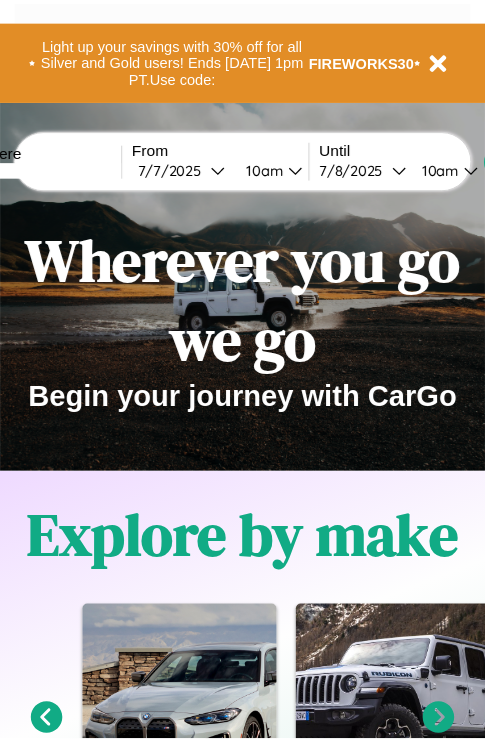 scroll, scrollTop: 0, scrollLeft: 0, axis: both 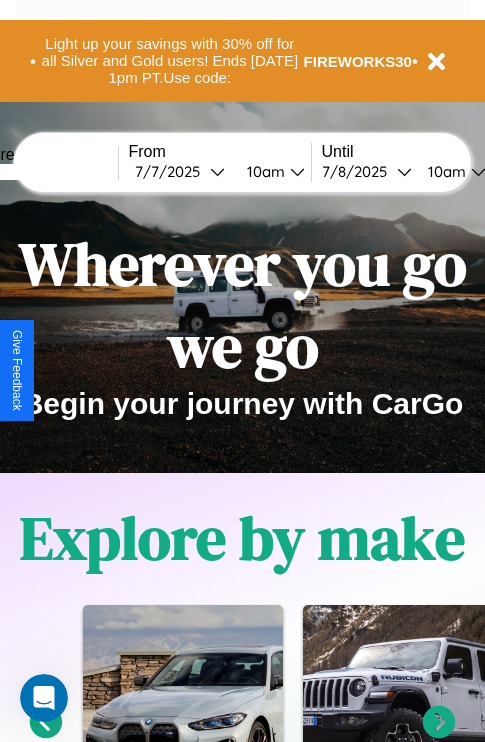 click at bounding box center [43, 172] 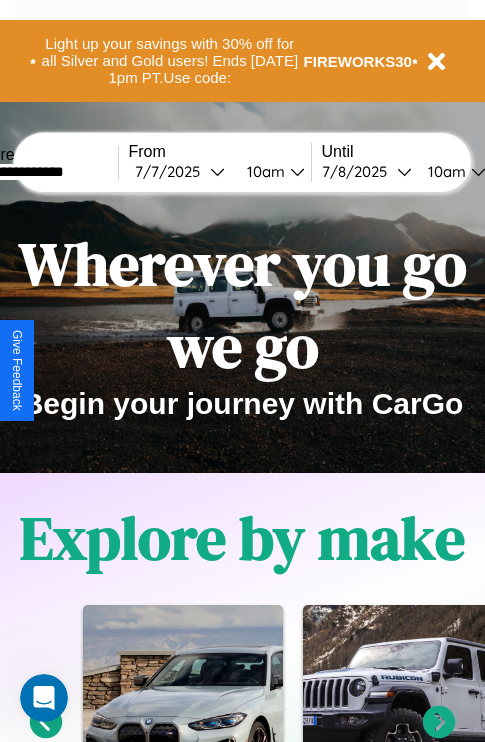 type on "**********" 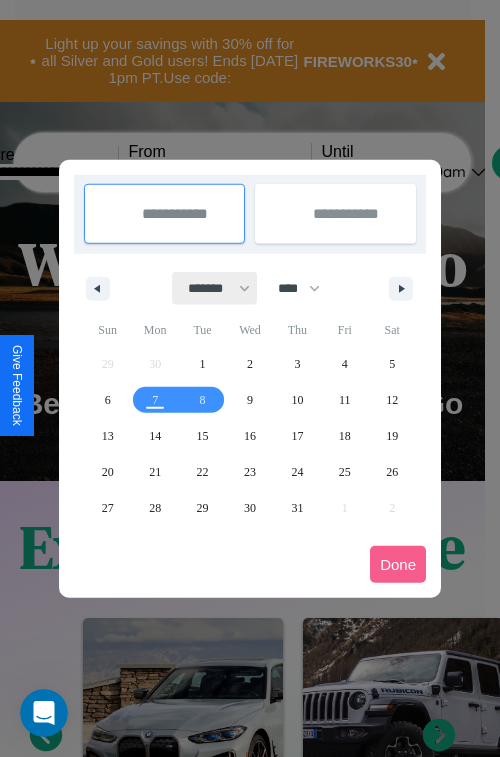click on "******* ******** ***** ***** *** **** **** ****** ********* ******* ******** ********" at bounding box center [215, 288] 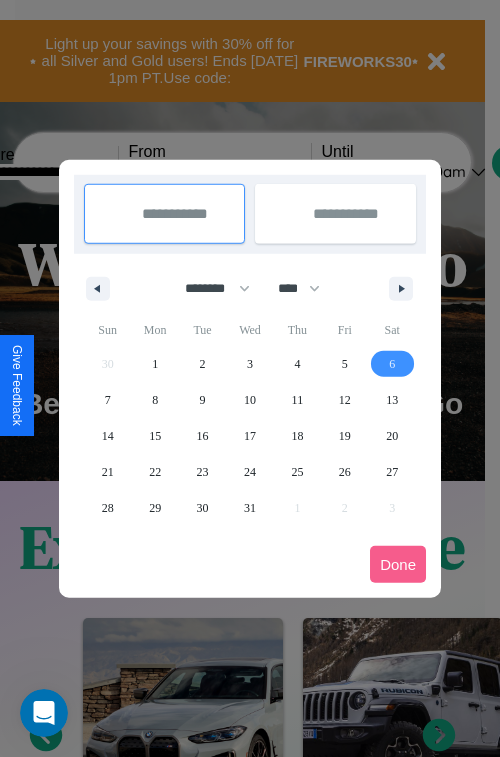 click on "6" at bounding box center [392, 364] 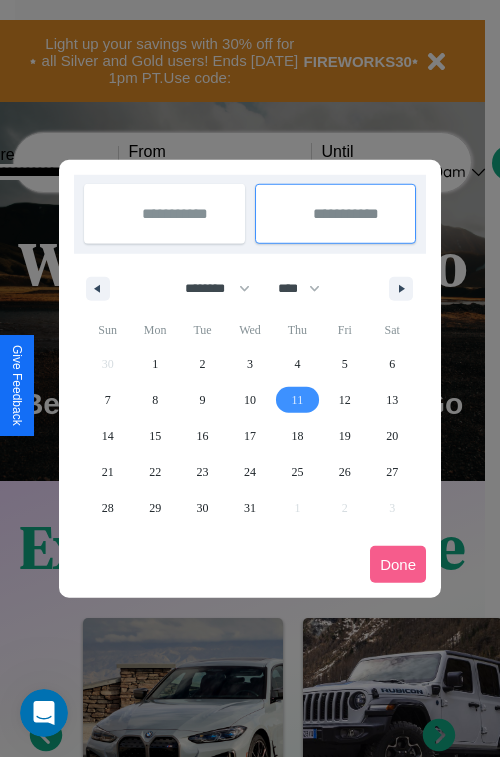 click on "11" at bounding box center (298, 400) 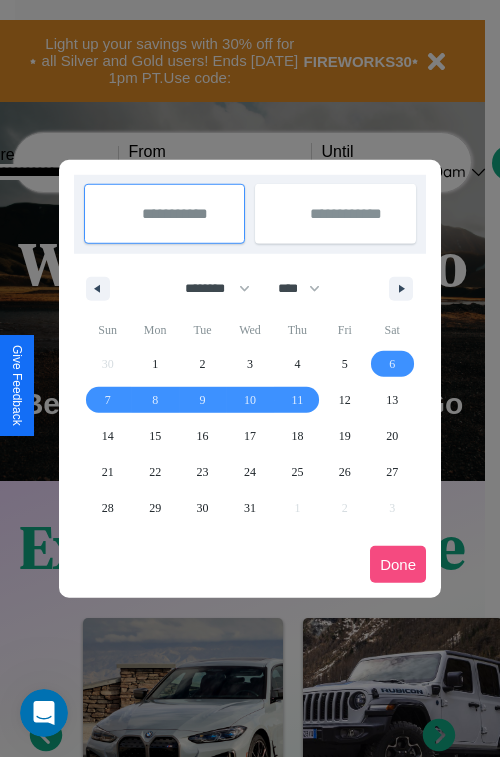 click on "Done" at bounding box center [398, 564] 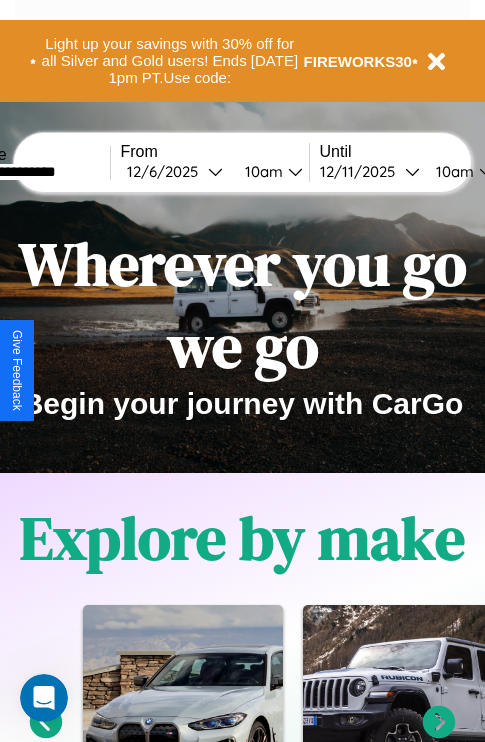 scroll, scrollTop: 0, scrollLeft: 76, axis: horizontal 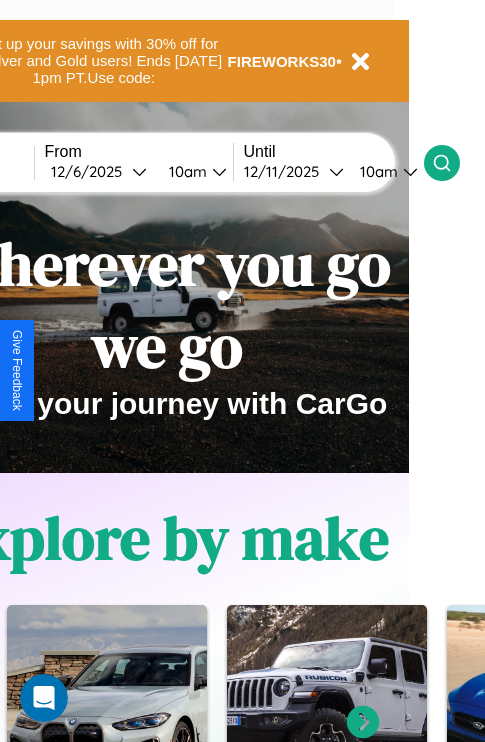 click 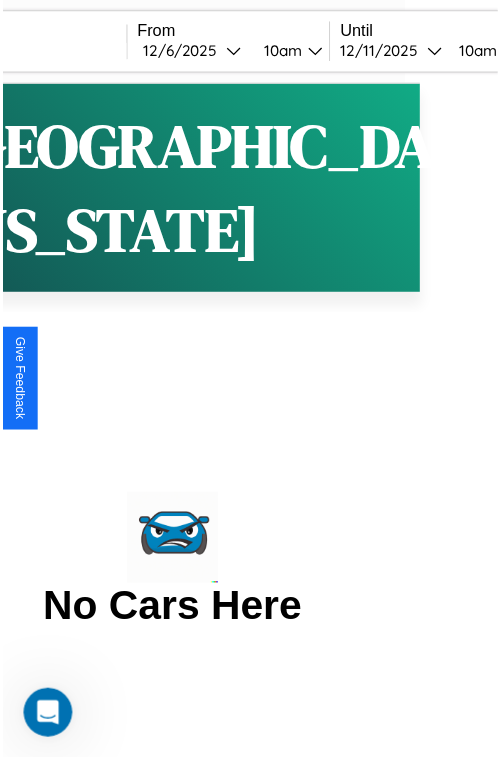 scroll, scrollTop: 0, scrollLeft: 0, axis: both 